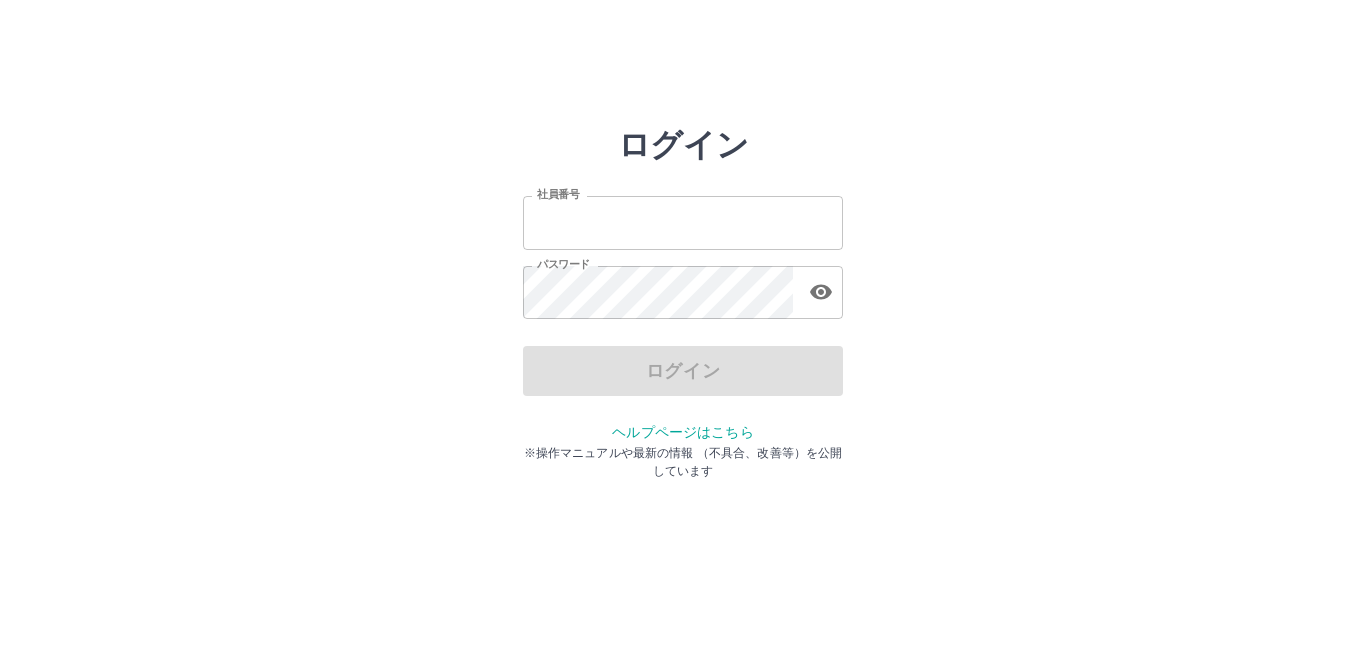 scroll, scrollTop: 0, scrollLeft: 0, axis: both 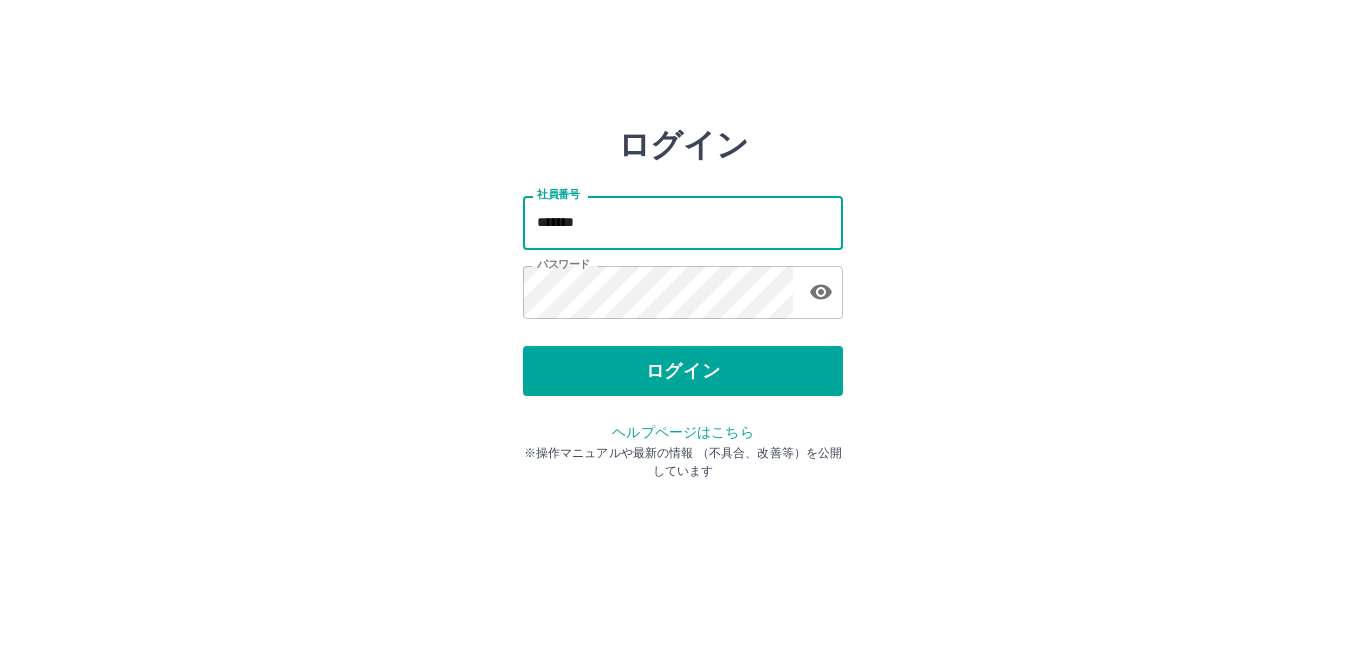click on "*******" at bounding box center [683, 222] 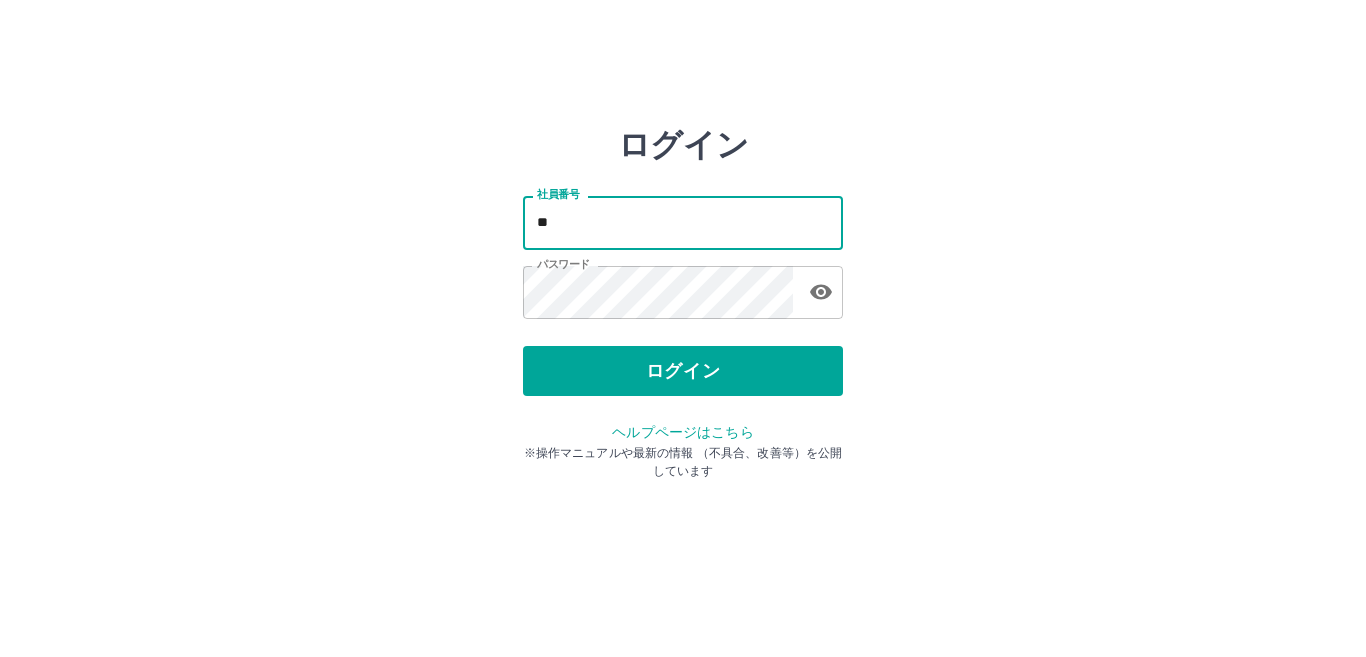 type on "*" 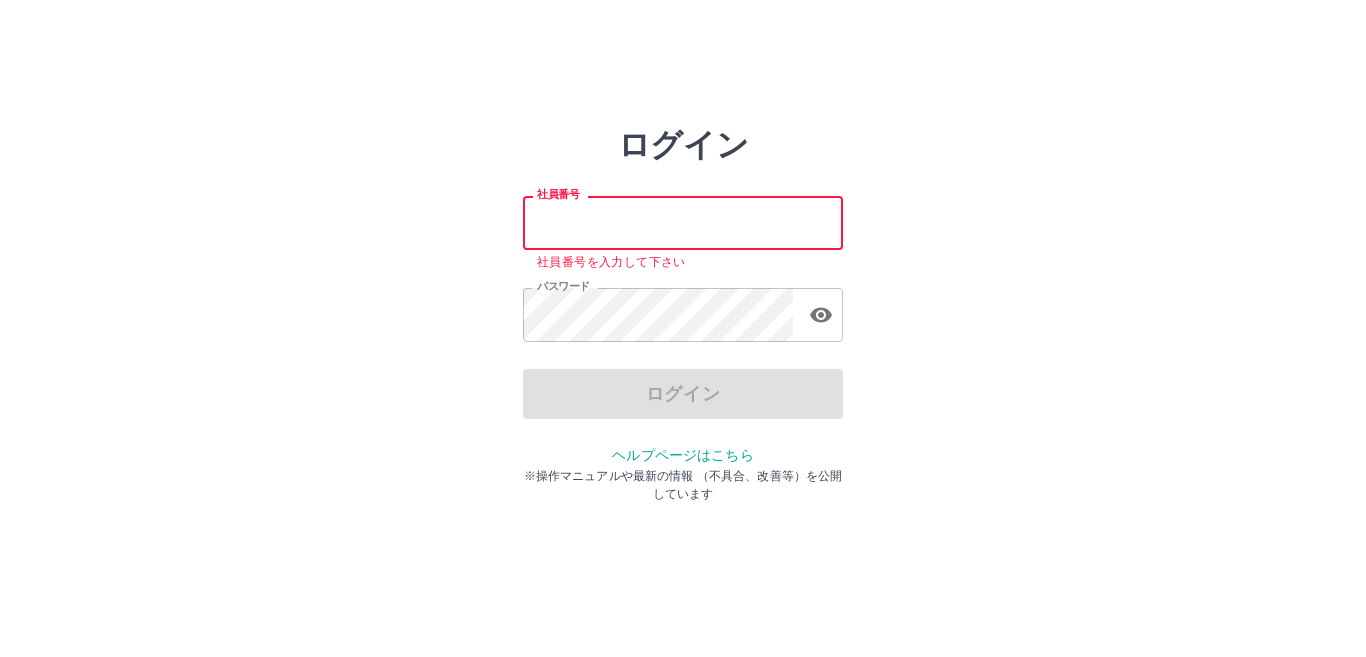 click on "社員番号" at bounding box center (683, 222) 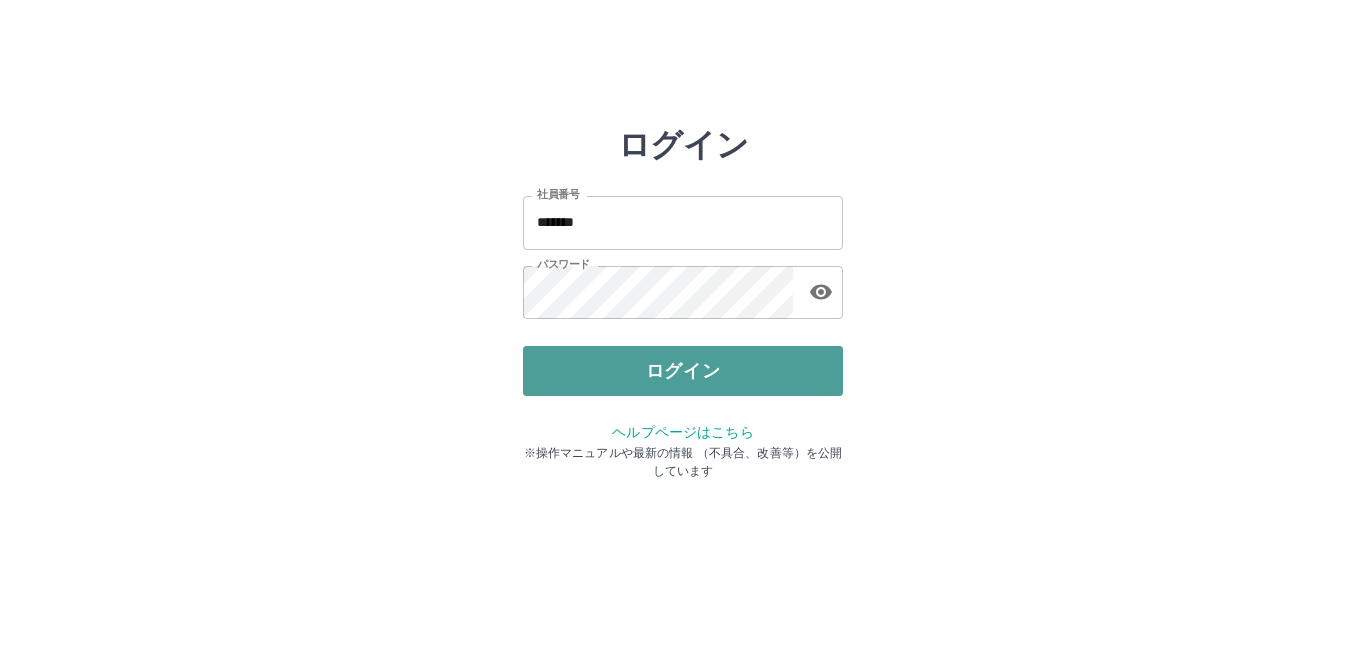 click on "ログイン" at bounding box center (683, 371) 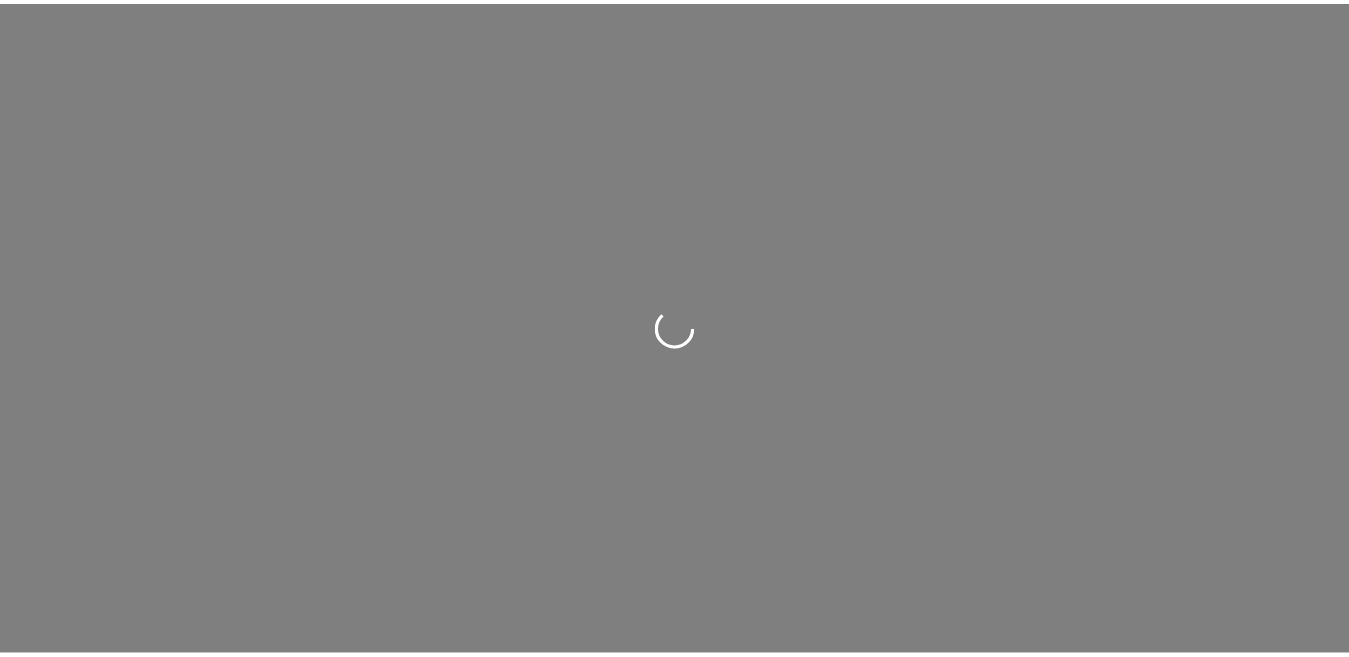 scroll, scrollTop: 0, scrollLeft: 0, axis: both 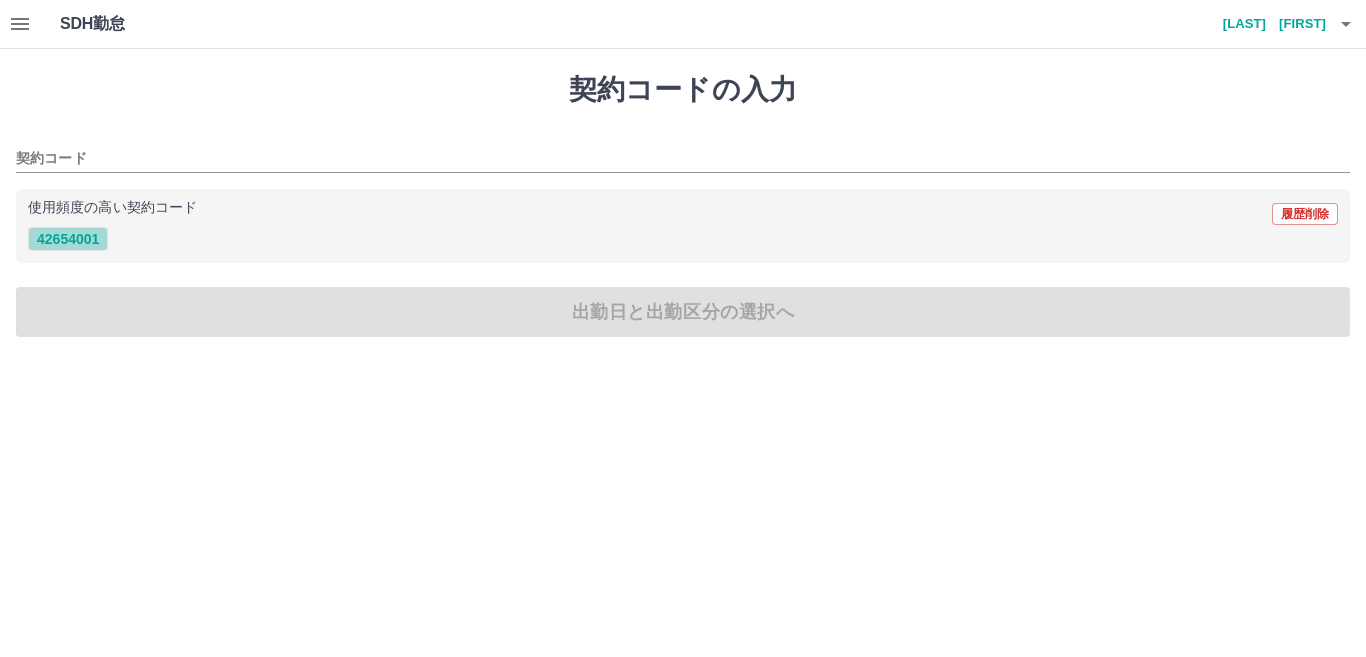 click on "42654001" at bounding box center (68, 239) 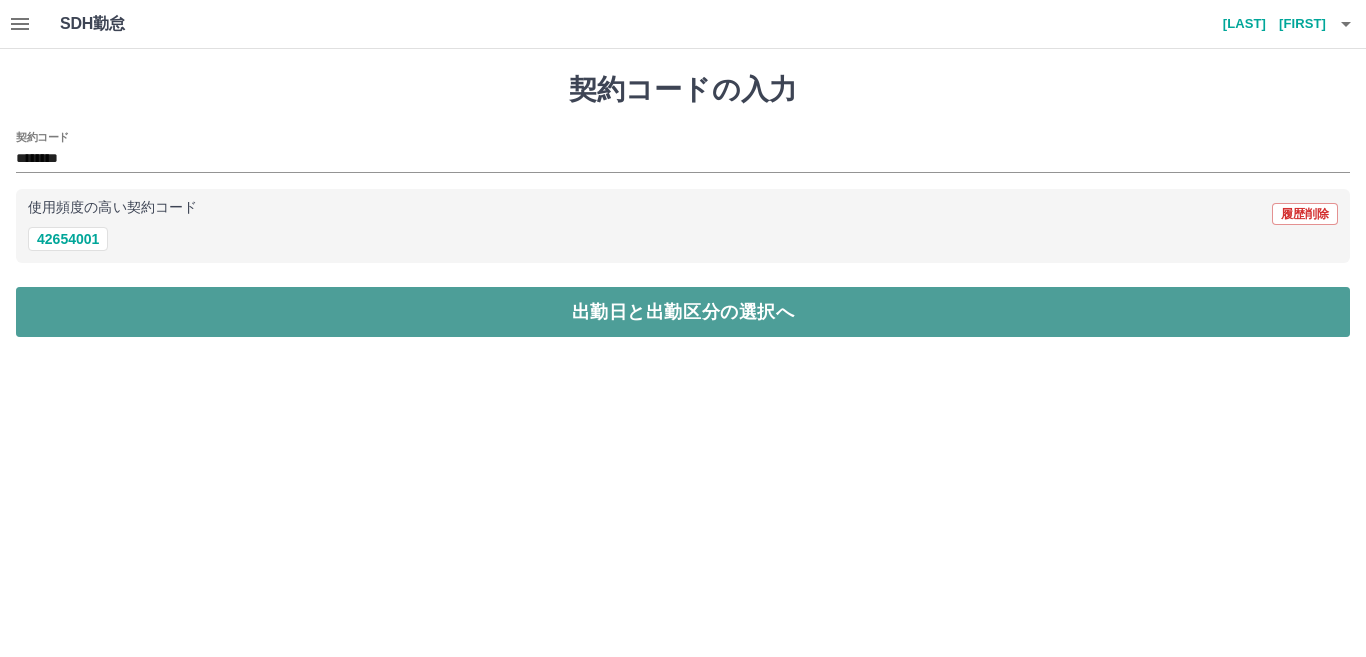 click on "出勤日と出勤区分の選択へ" at bounding box center [683, 312] 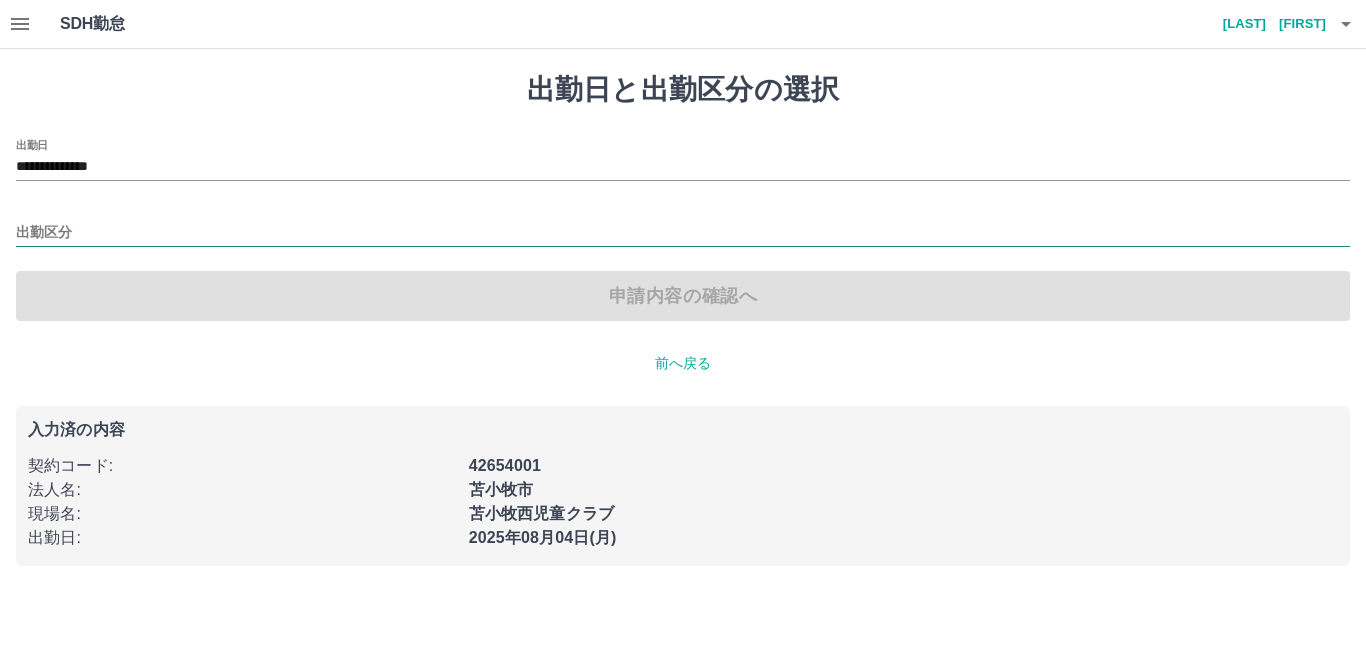 click on "出勤区分" at bounding box center [683, 233] 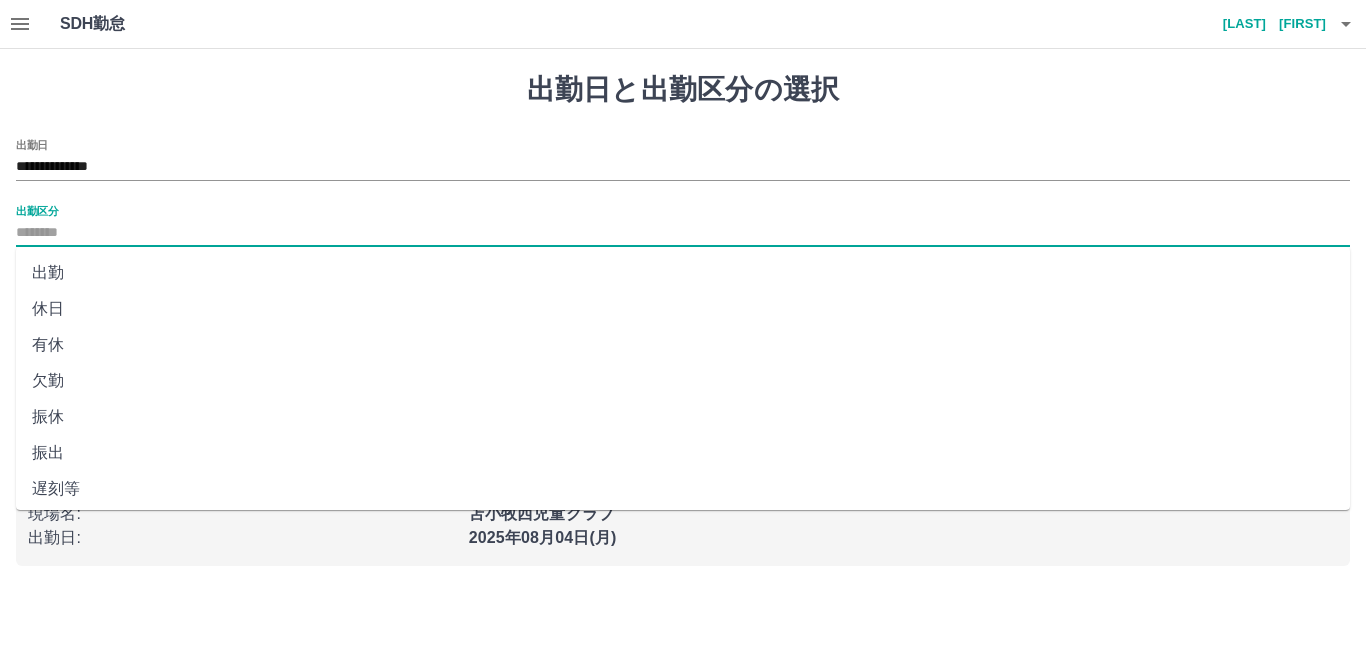 click on "出勤" at bounding box center [683, 273] 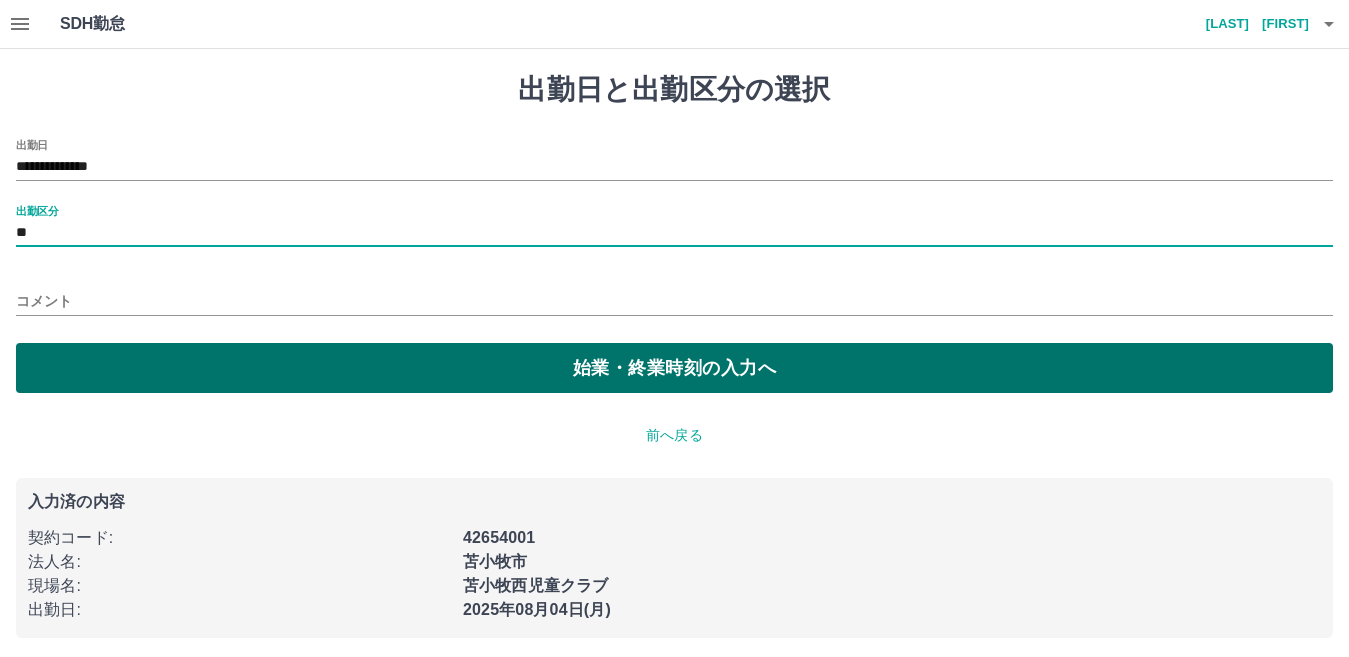 click on "始業・終業時刻の入力へ" at bounding box center [674, 368] 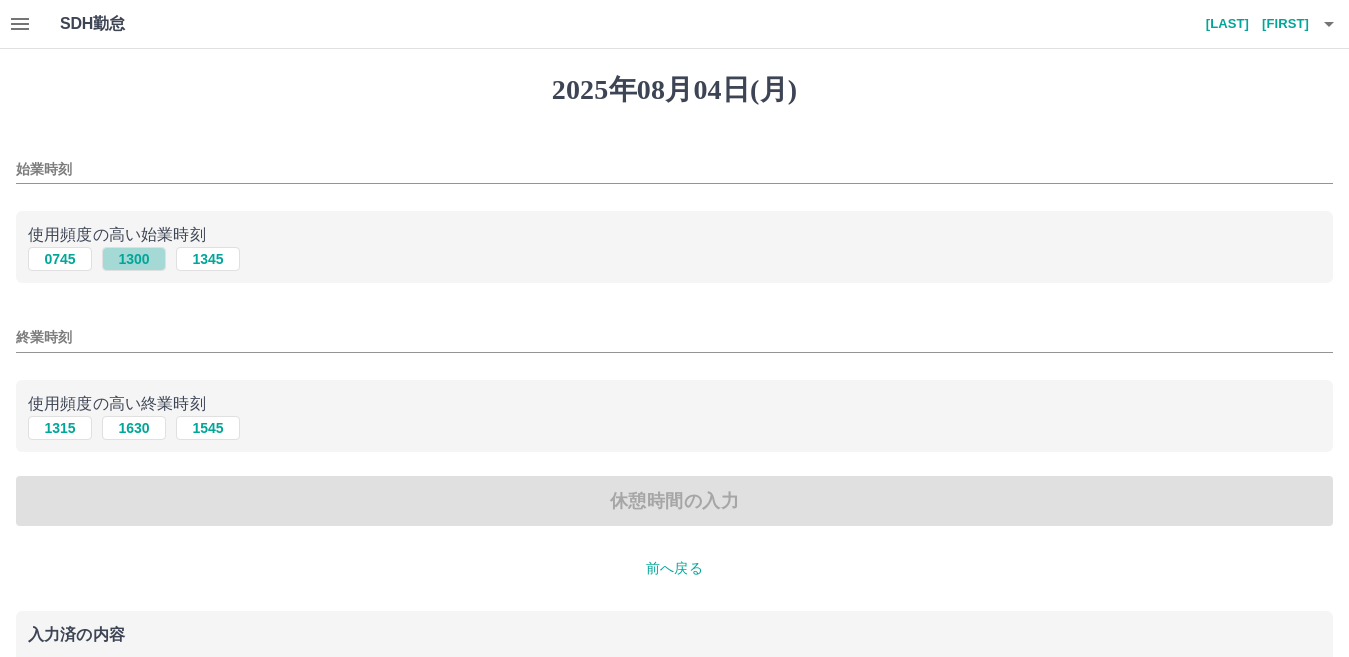 click on "1300" at bounding box center [134, 259] 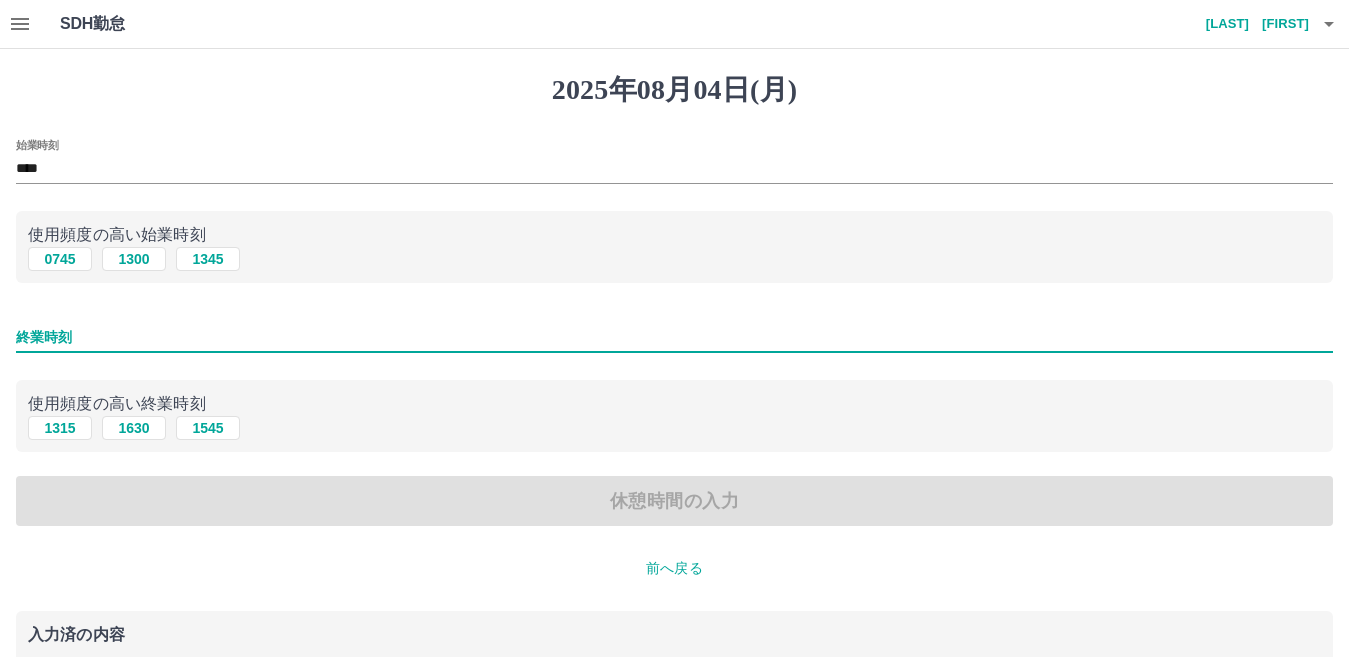 click on "終業時刻" at bounding box center (674, 337) 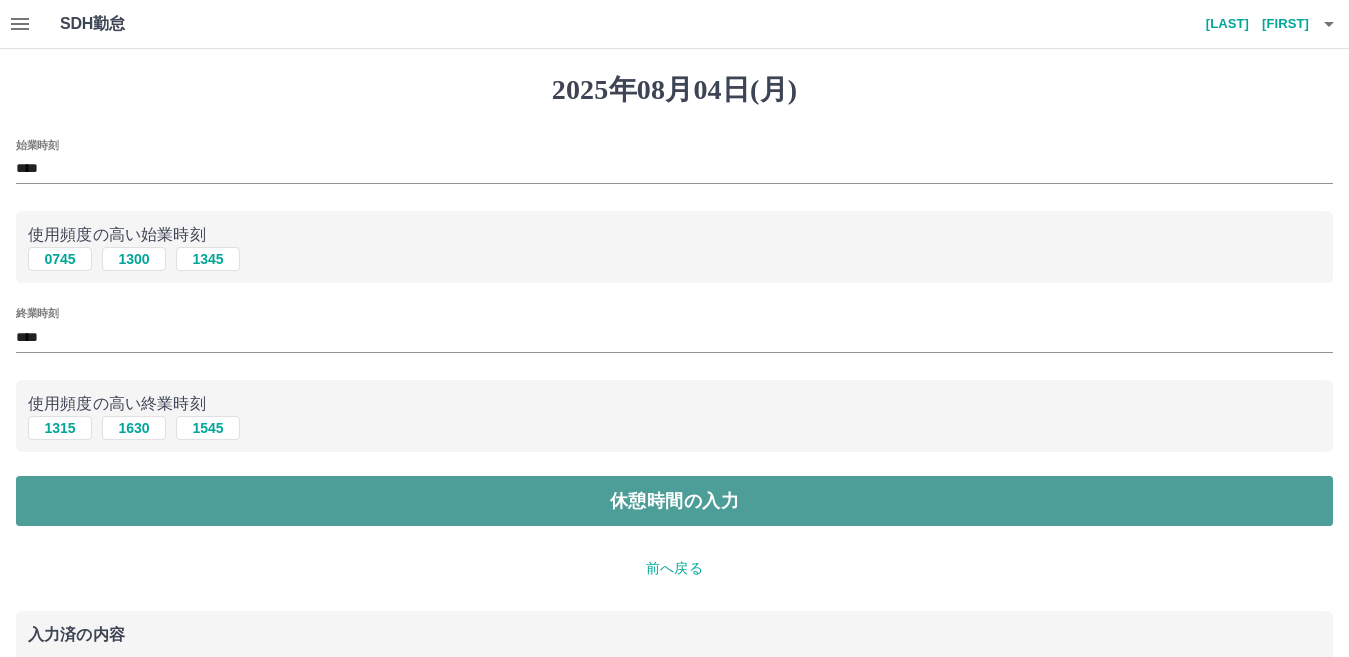 click on "休憩時間の入力" at bounding box center (674, 501) 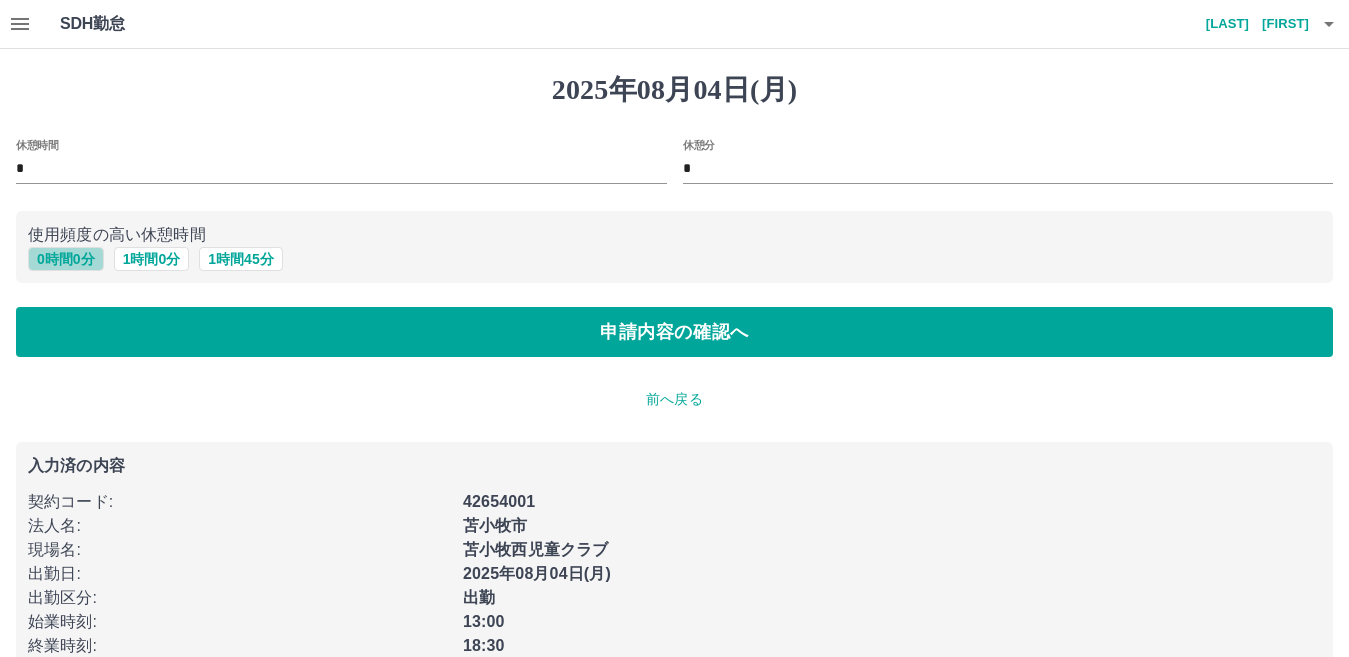 click on "0 時間 0 分" at bounding box center (66, 259) 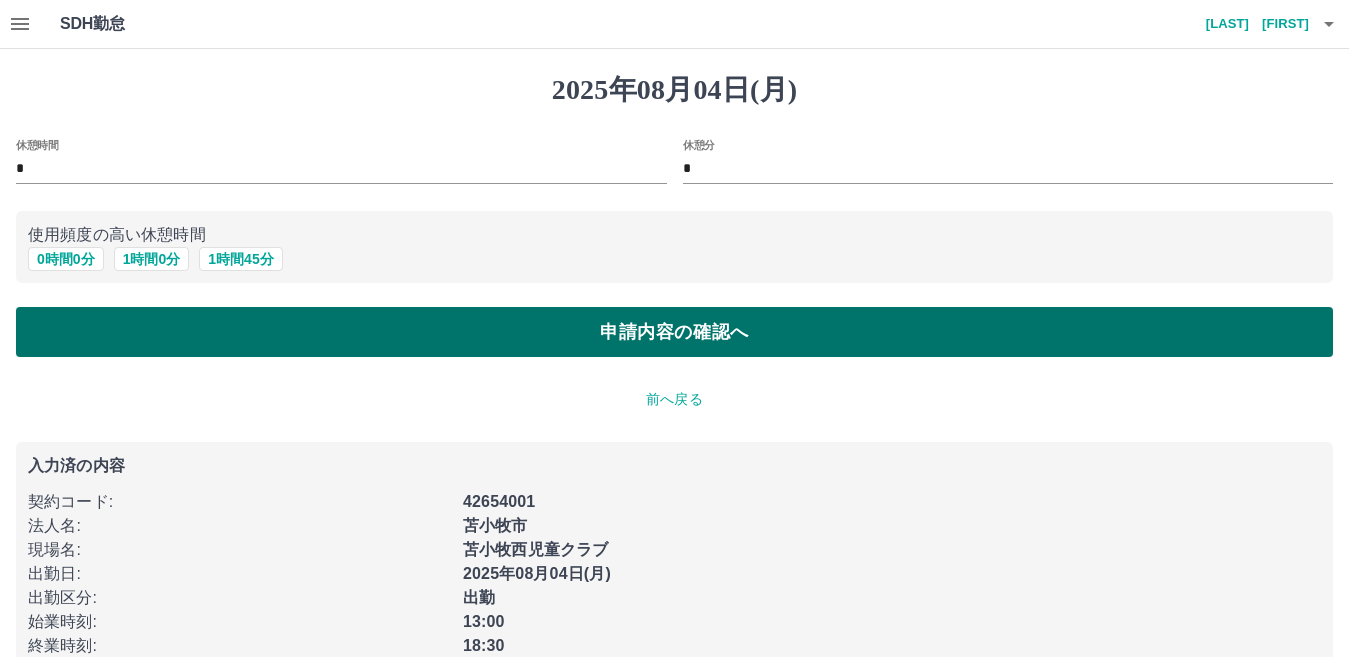 click on "申請内容の確認へ" at bounding box center [674, 332] 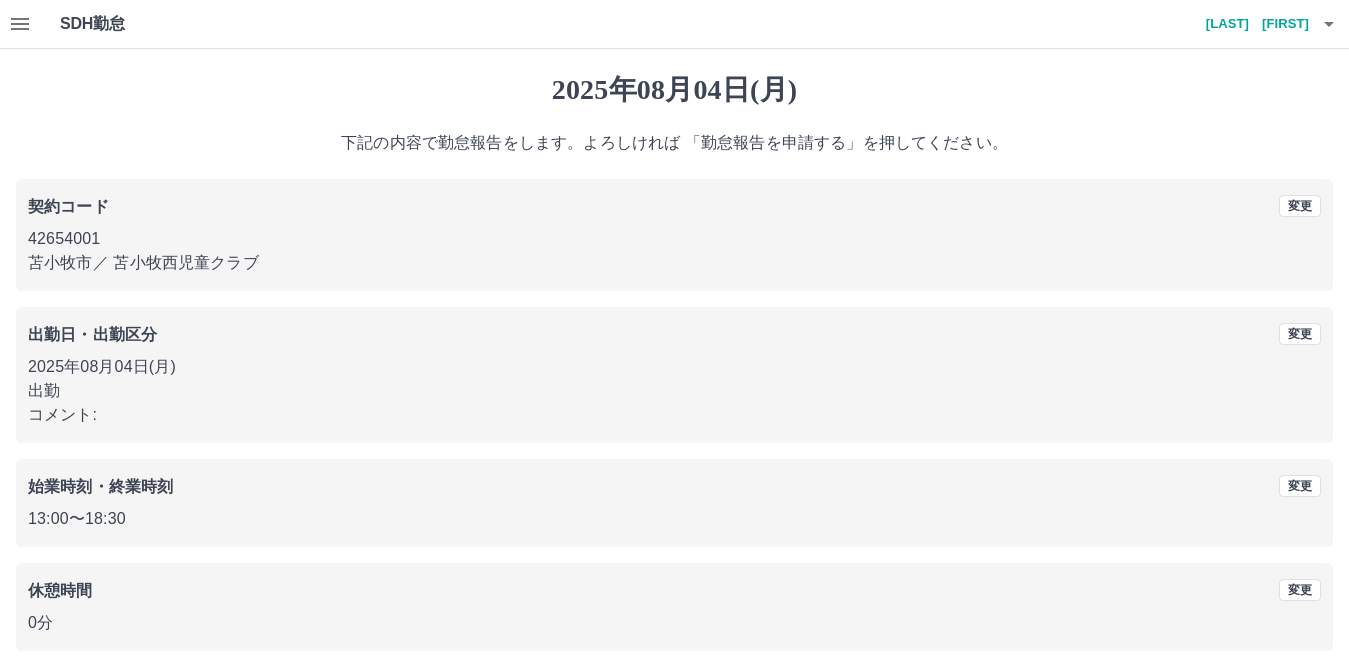 click 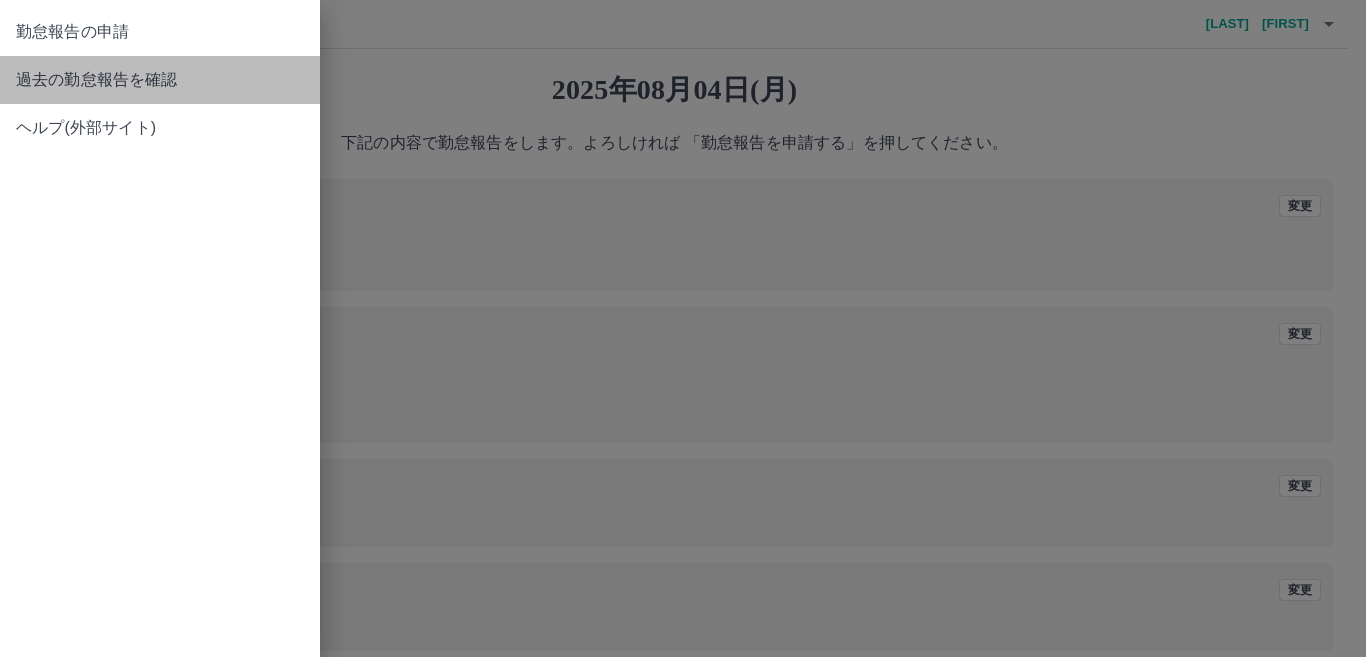 click on "過去の勤怠報告を確認" at bounding box center [160, 80] 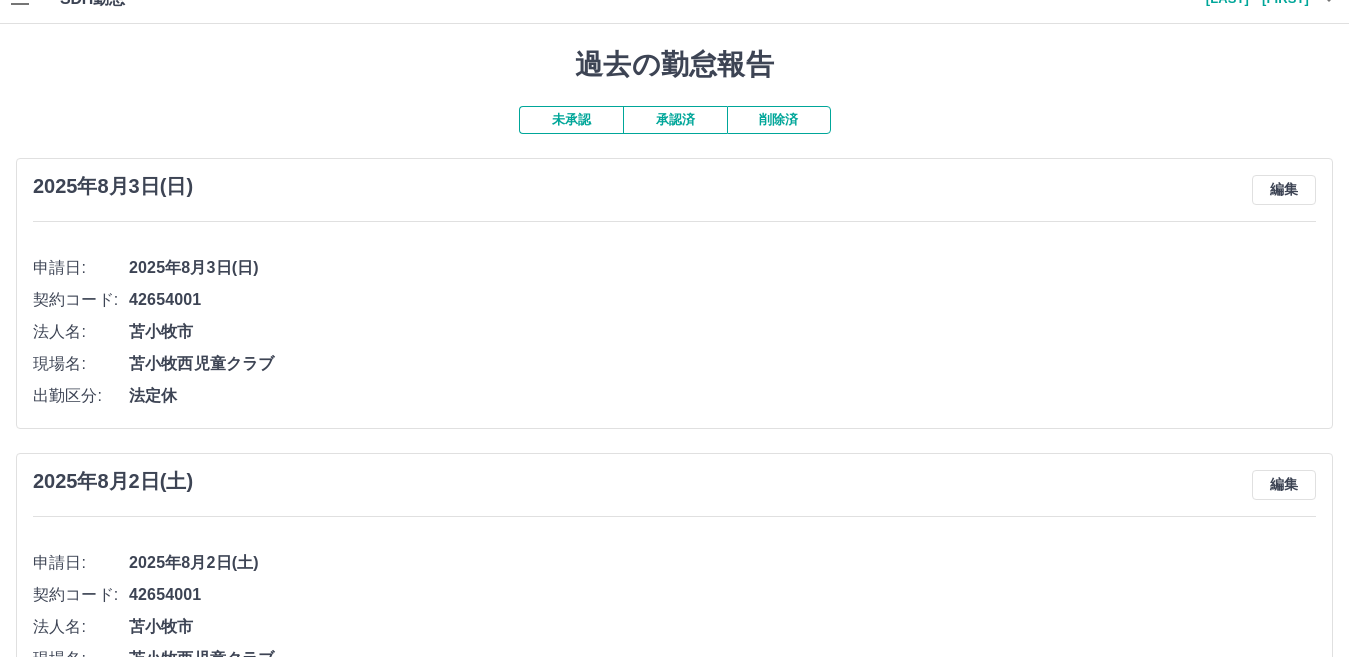 scroll, scrollTop: 0, scrollLeft: 0, axis: both 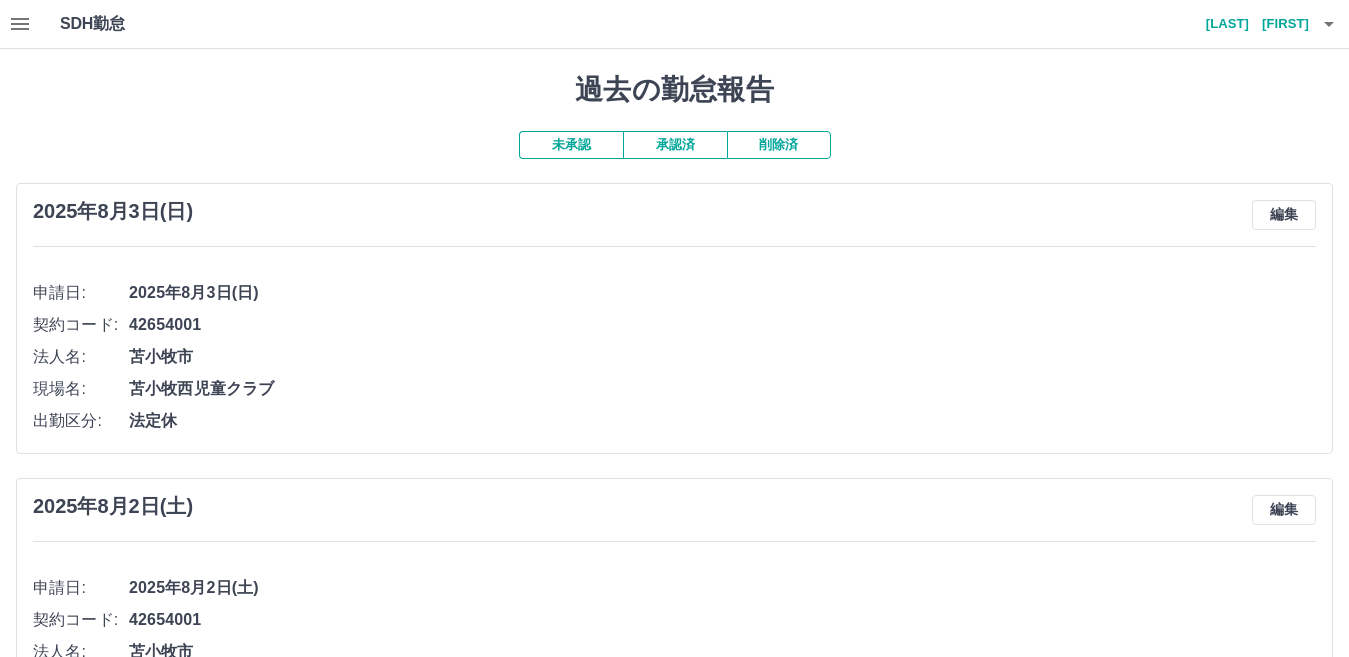 click on "未承認" at bounding box center [571, 145] 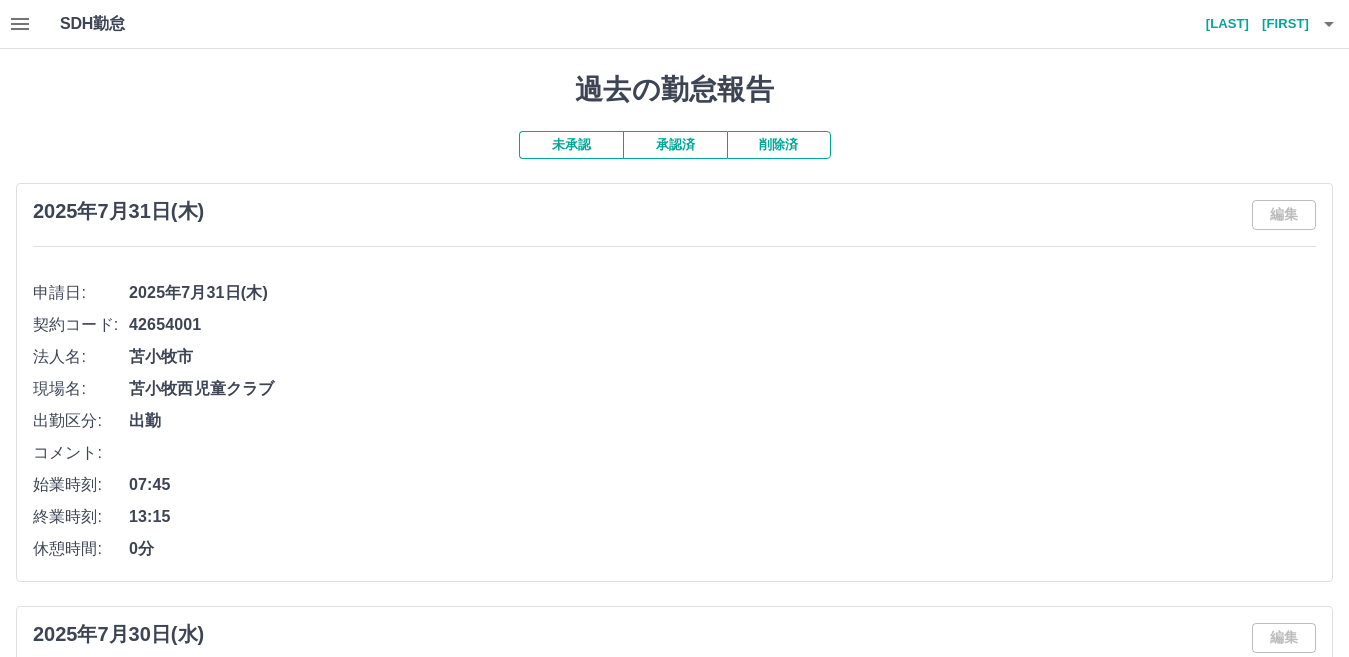click on "未承認" at bounding box center (571, 145) 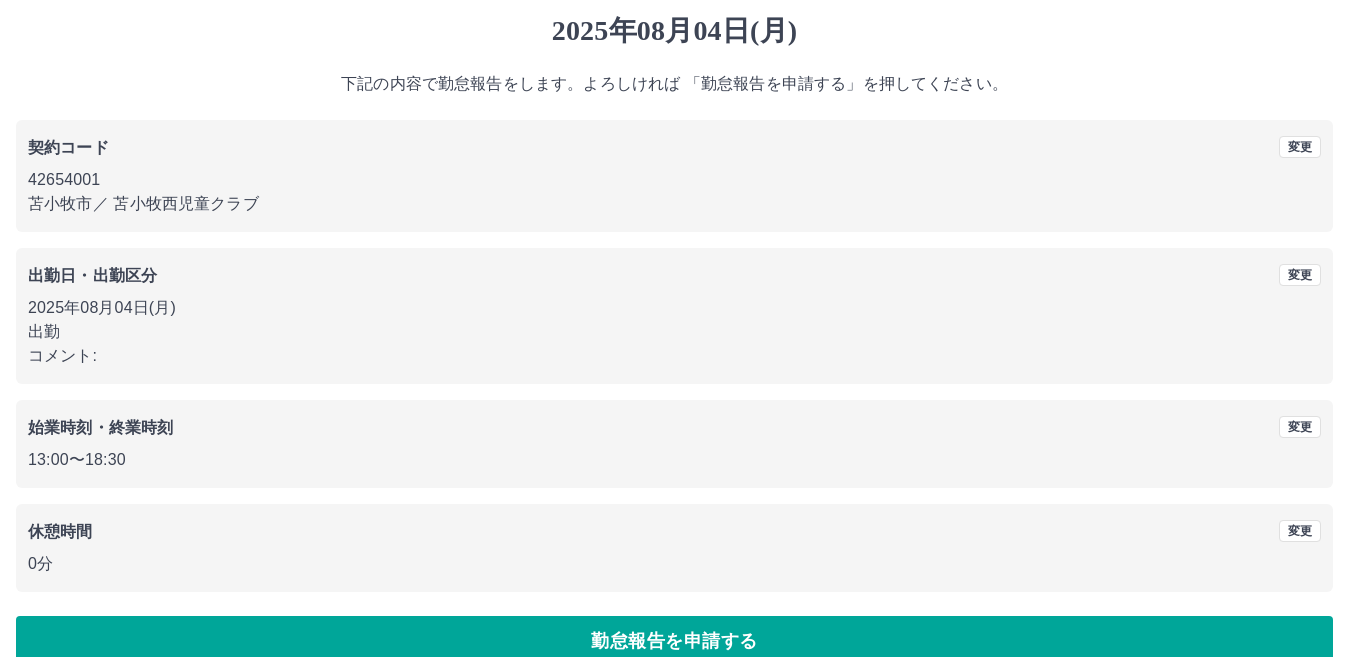 scroll, scrollTop: 92, scrollLeft: 0, axis: vertical 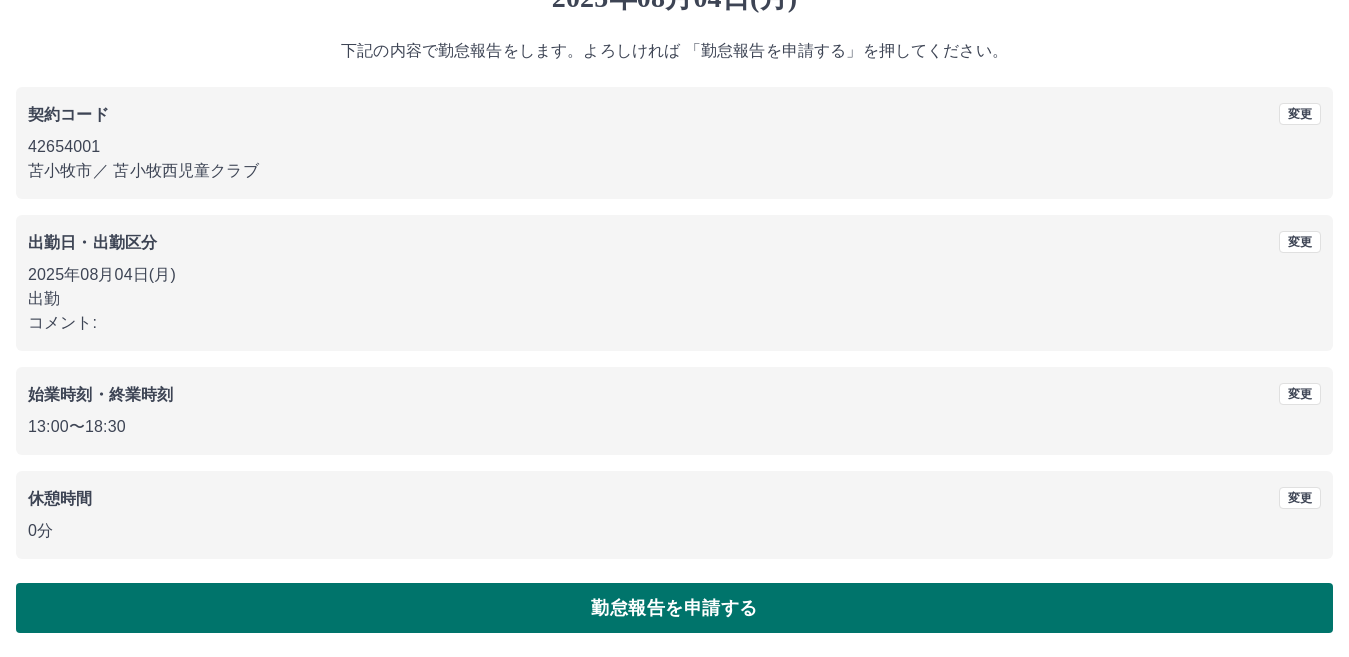 click on "勤怠報告を申請する" at bounding box center (674, 608) 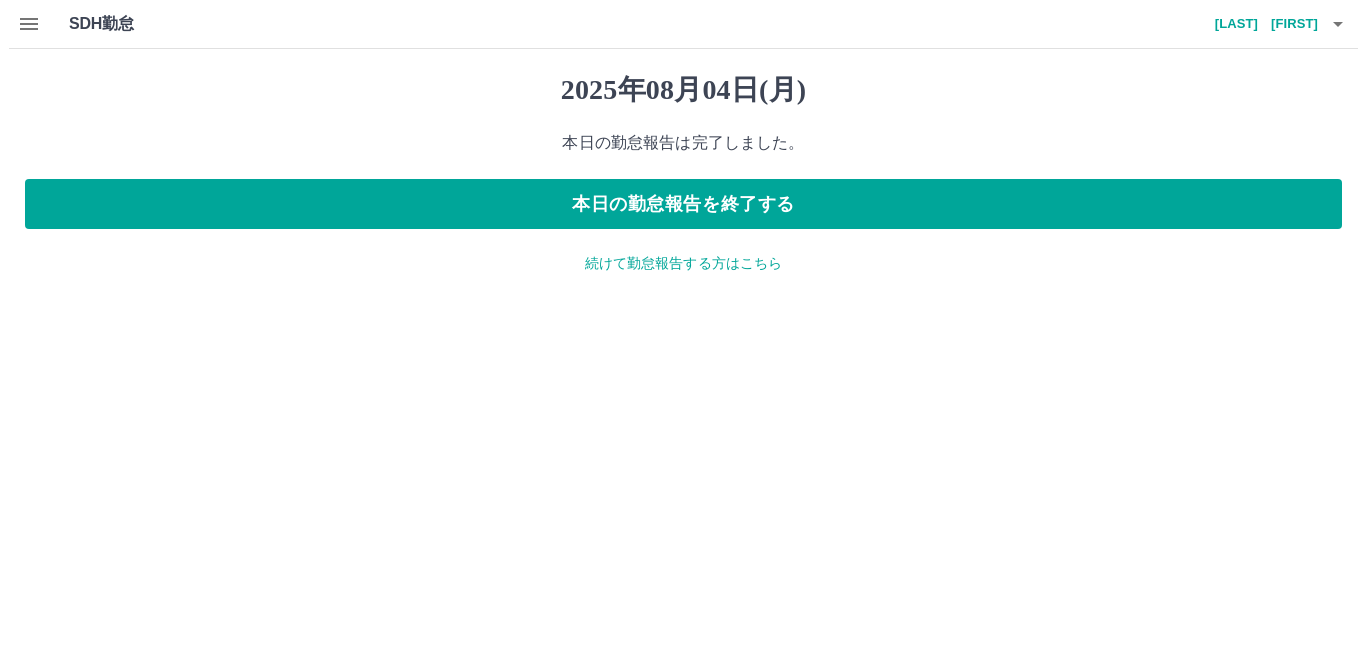 scroll, scrollTop: 0, scrollLeft: 0, axis: both 